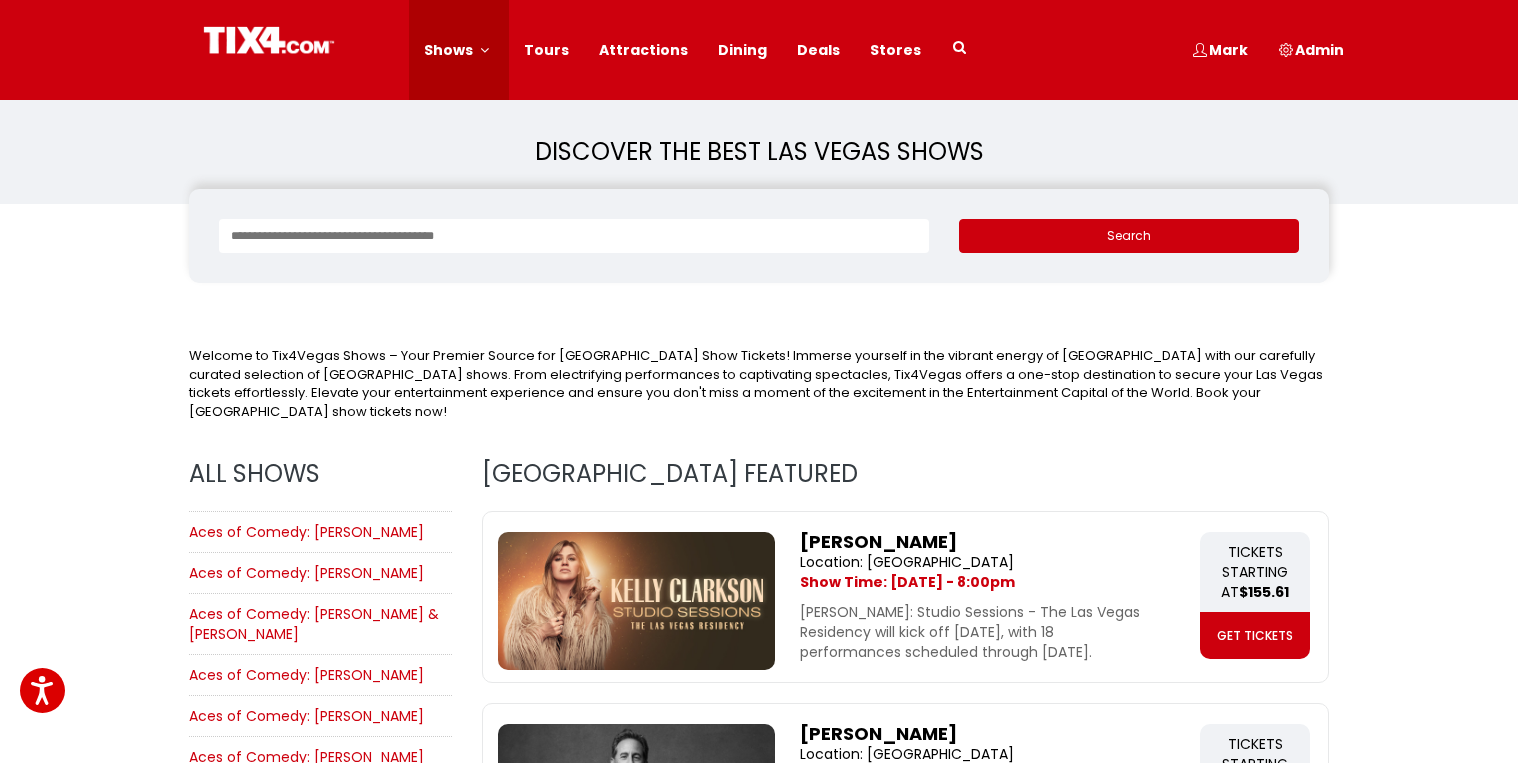 scroll, scrollTop: 0, scrollLeft: 0, axis: both 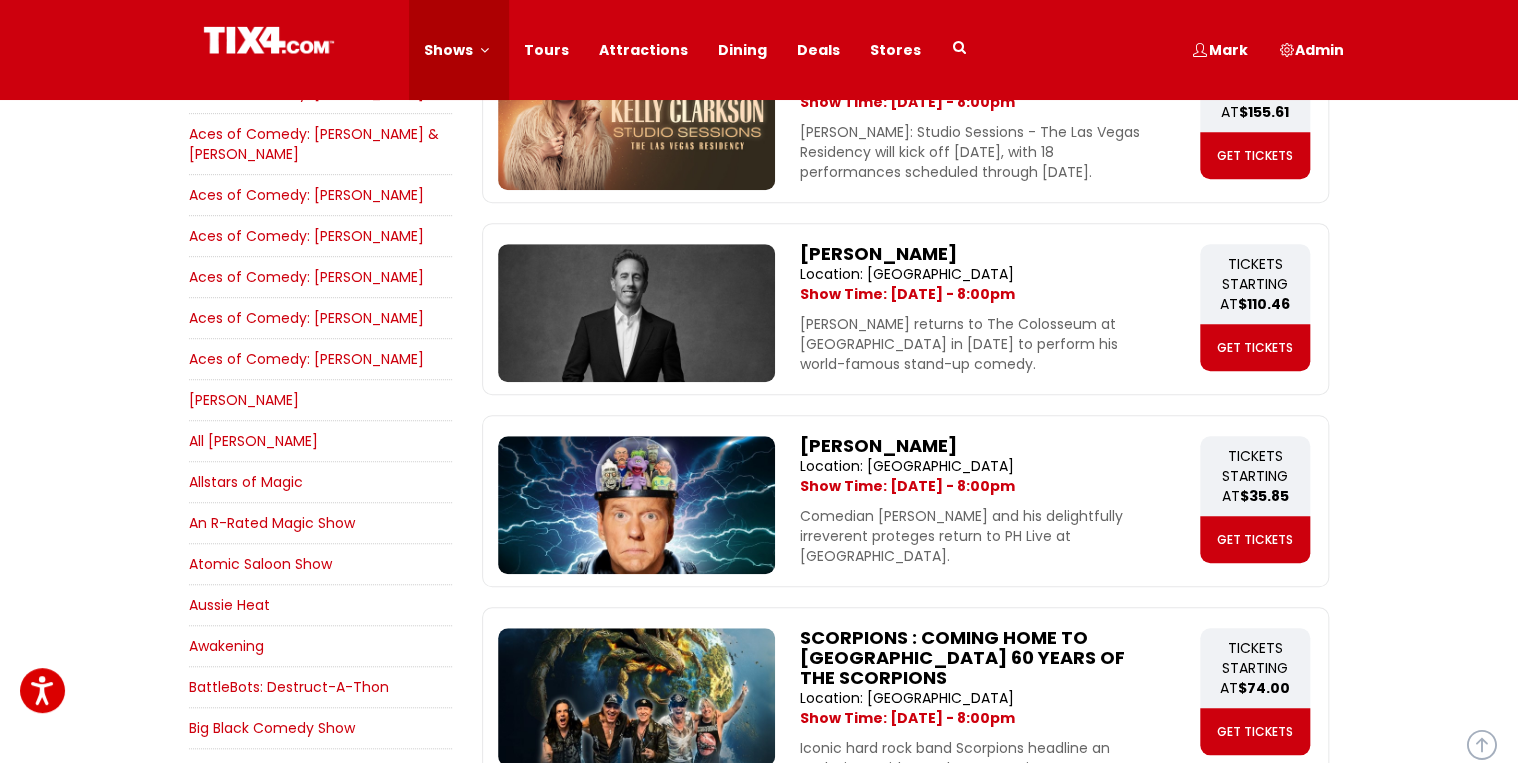 click on "Awakening" at bounding box center (226, 646) 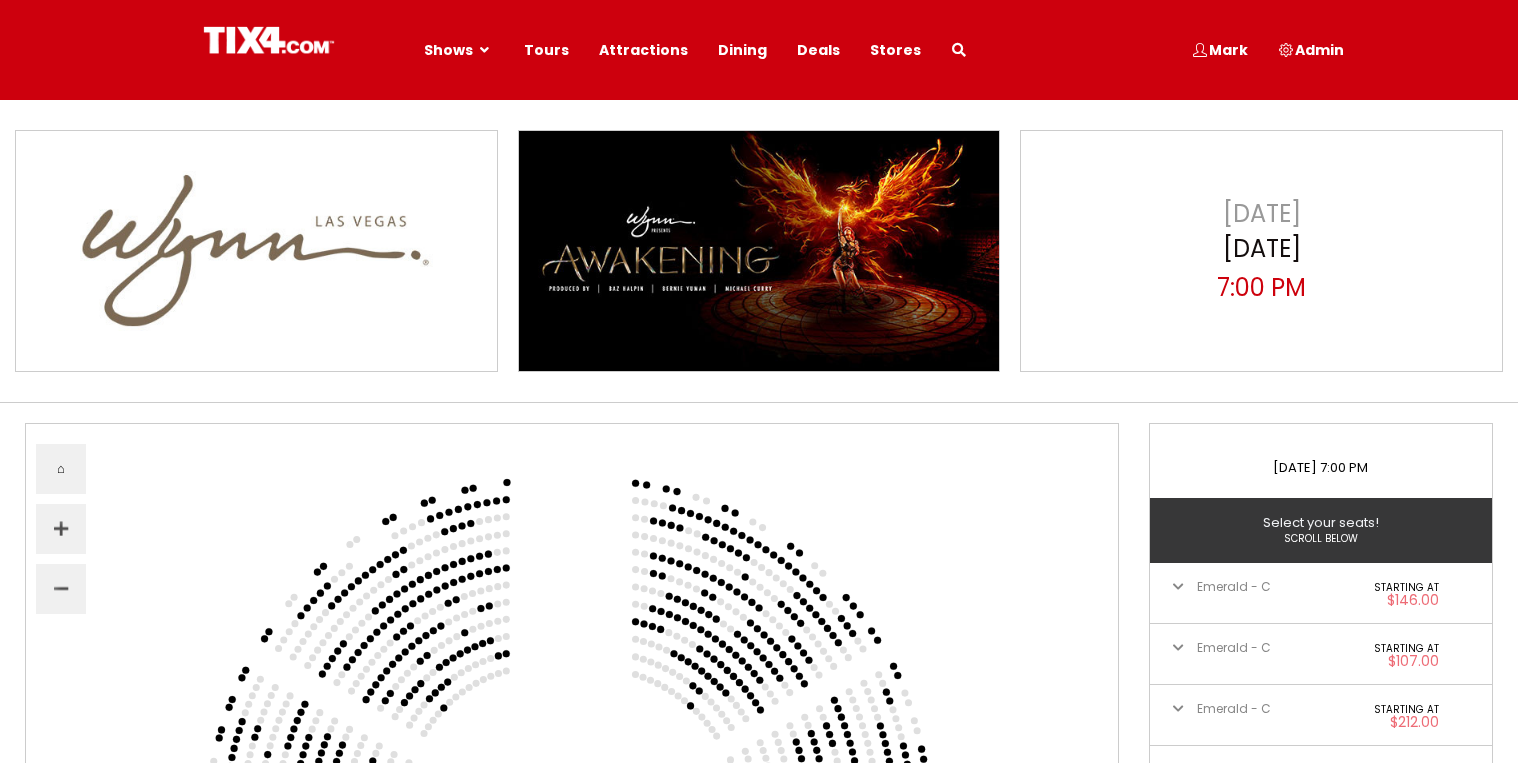 select 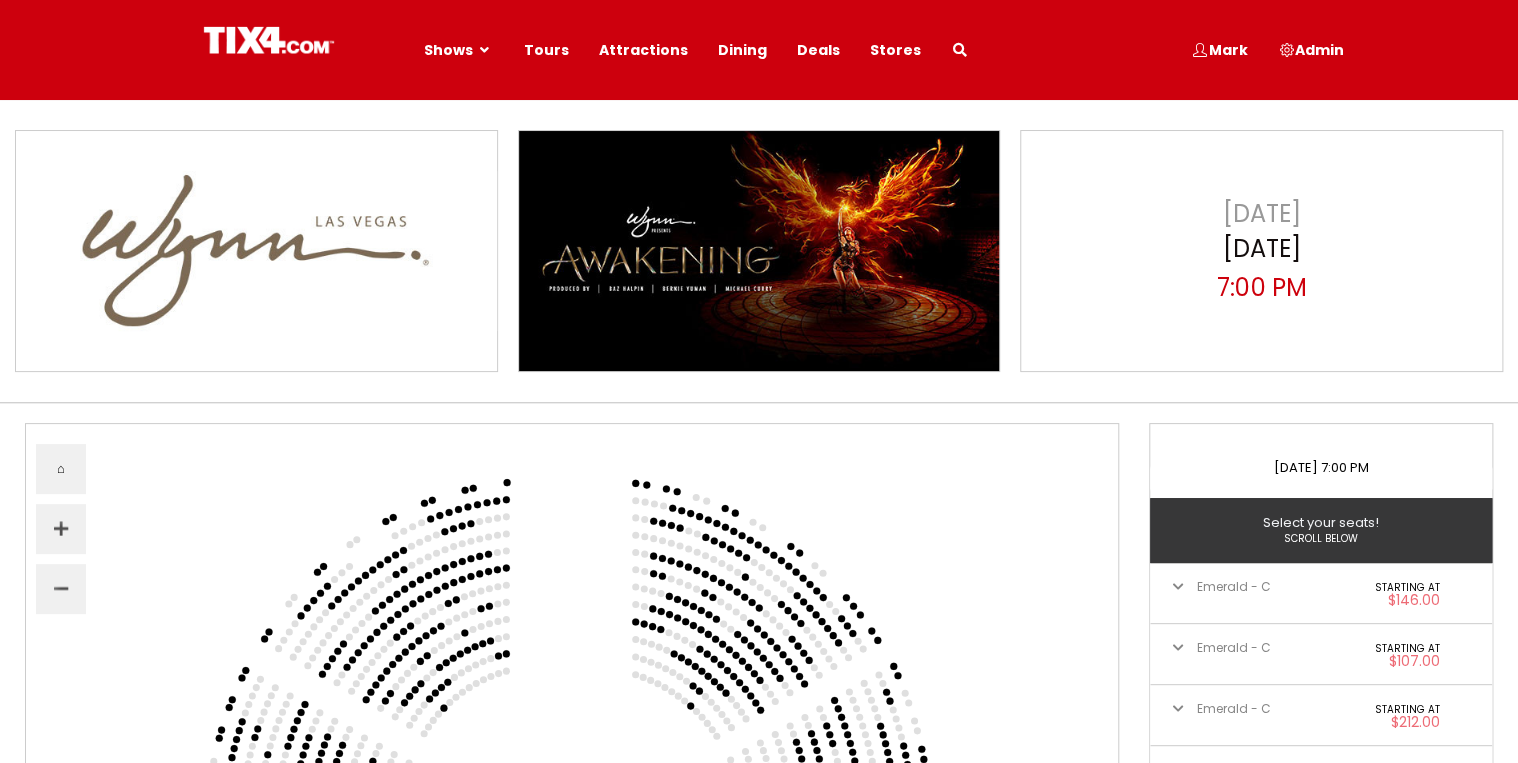 scroll, scrollTop: 0, scrollLeft: 0, axis: both 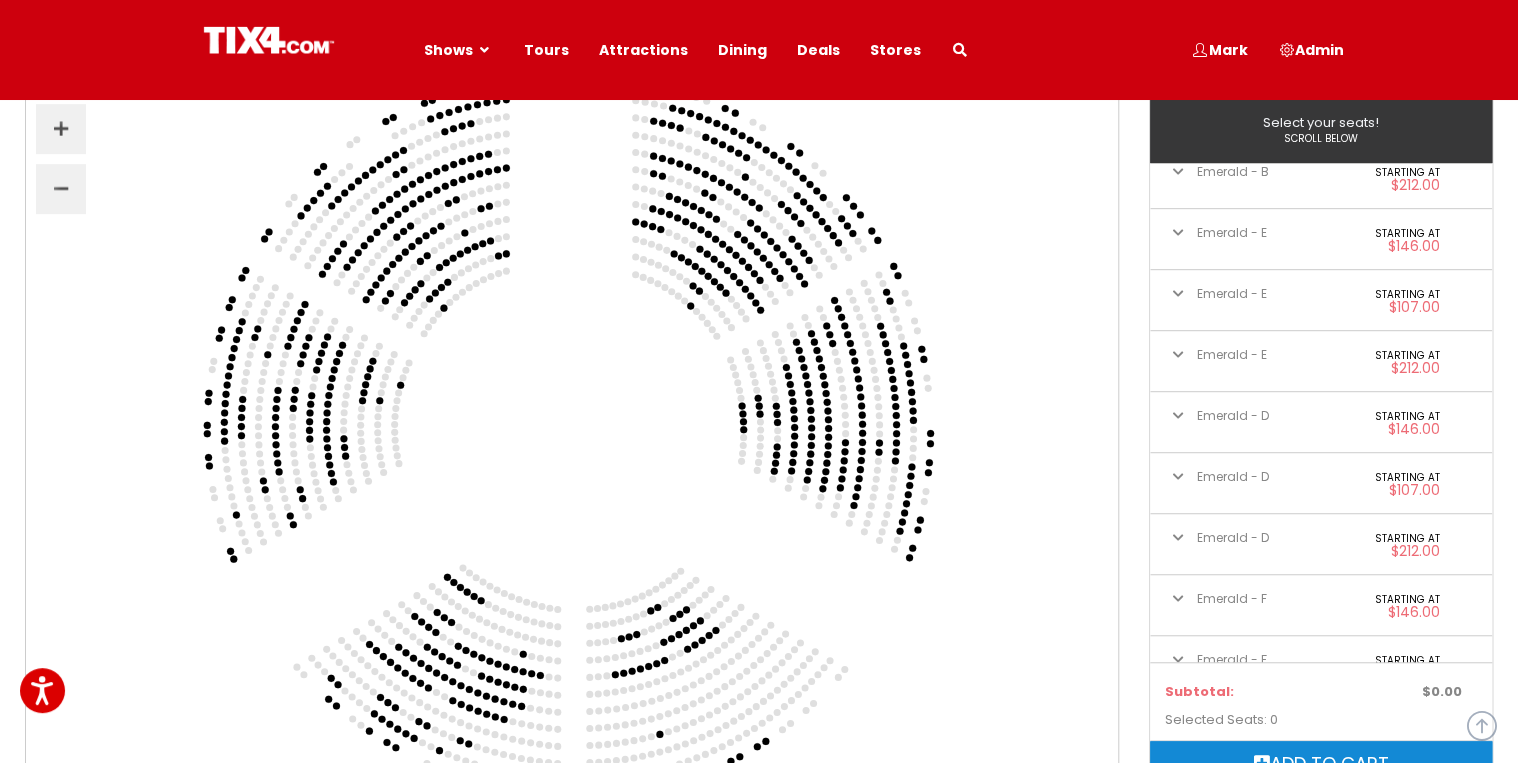 click on "Emerald - D" at bounding box center [1233, 476] 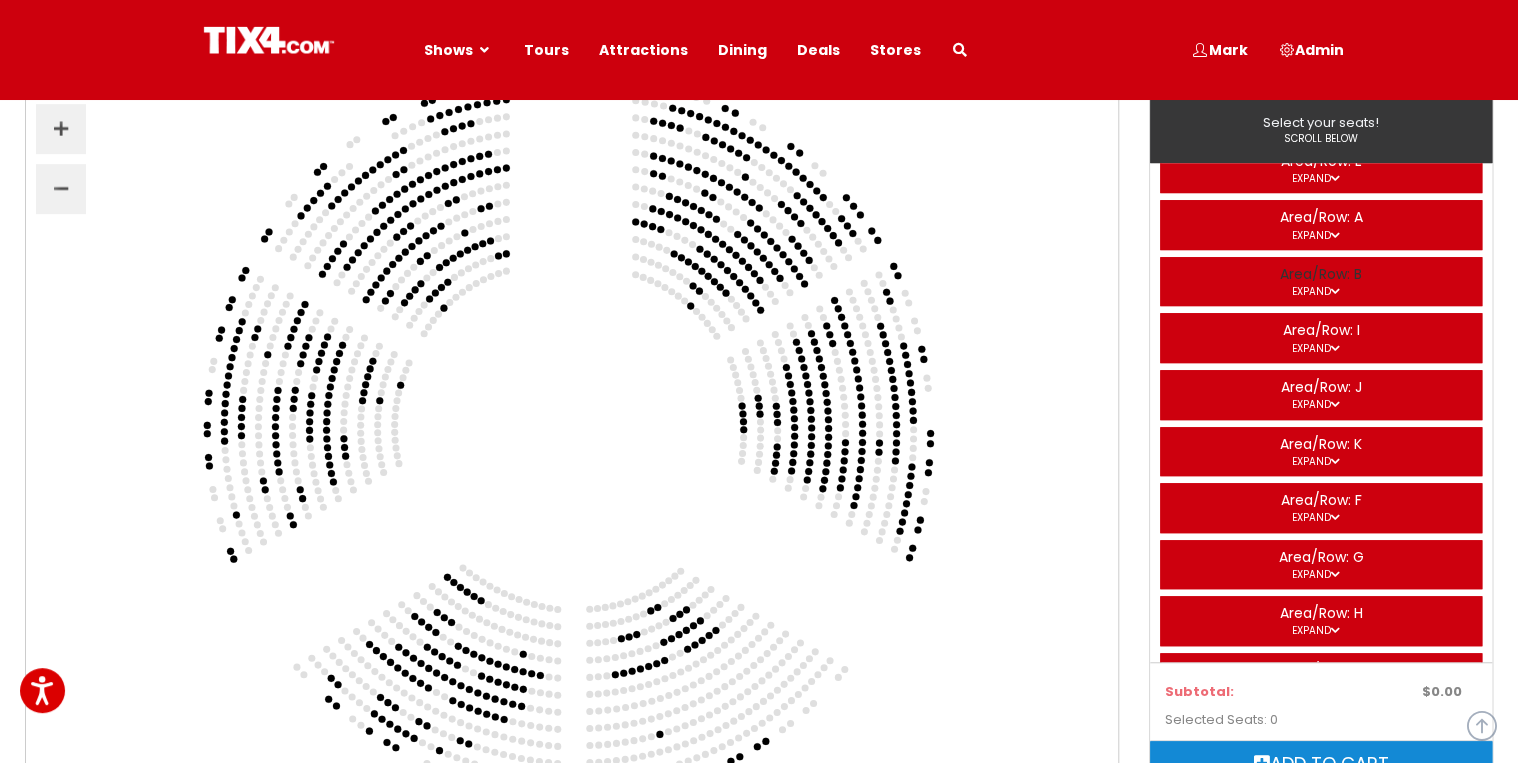 scroll, scrollTop: 800, scrollLeft: 0, axis: vertical 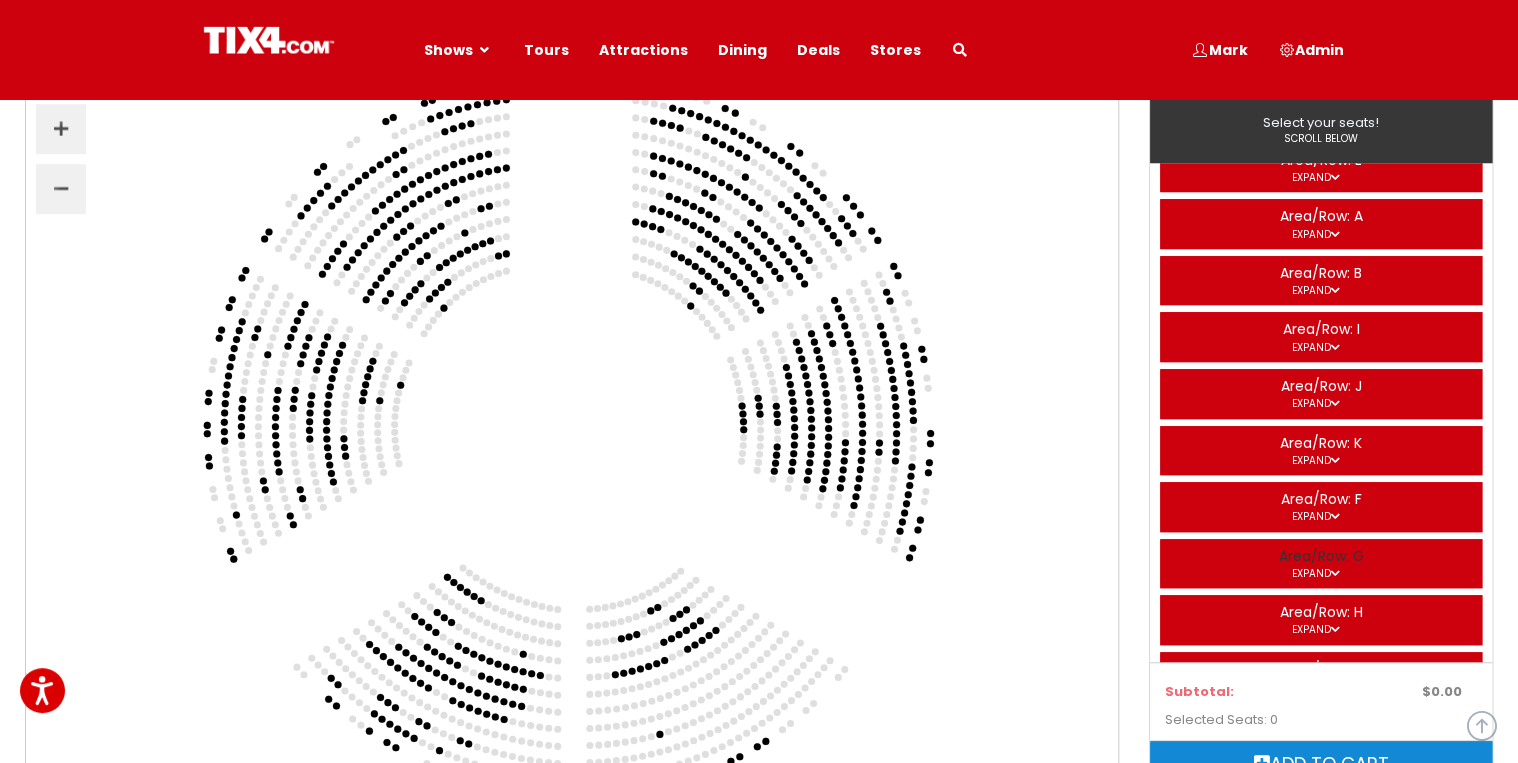 click on "Area/Row: G
Expand" at bounding box center (1321, 564) 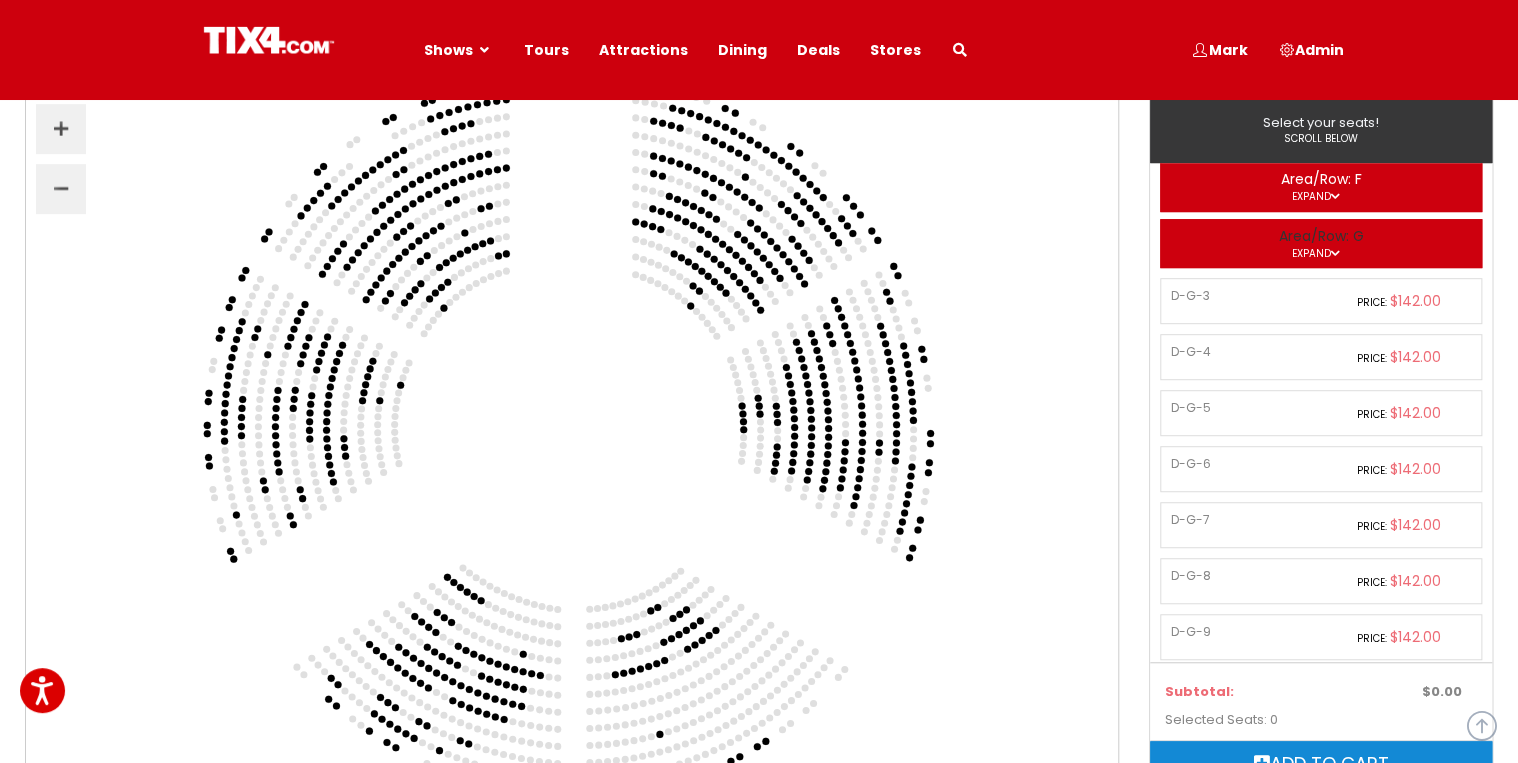 scroll, scrollTop: 1200, scrollLeft: 0, axis: vertical 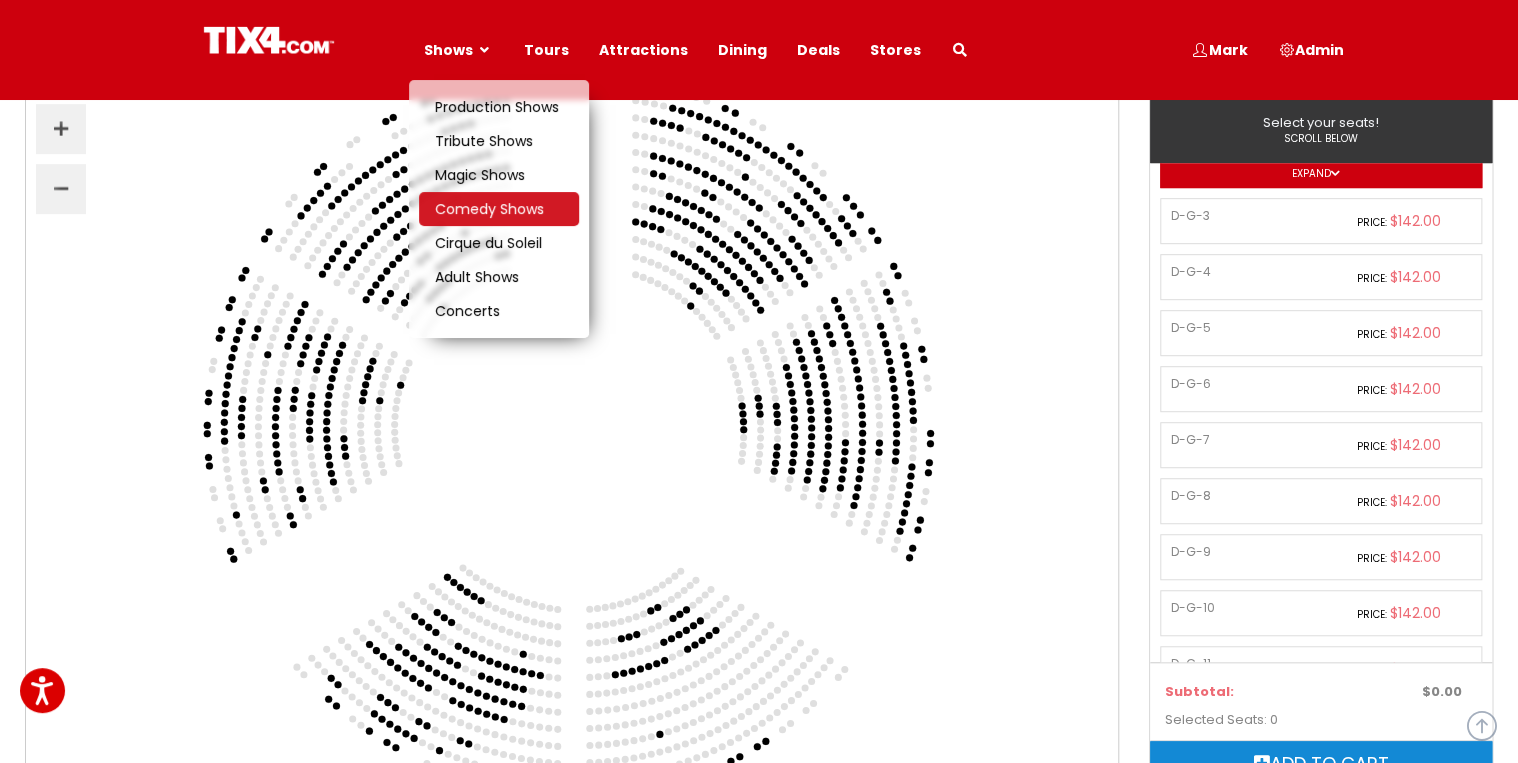 click on "Comedy Shows" at bounding box center (489, 209) 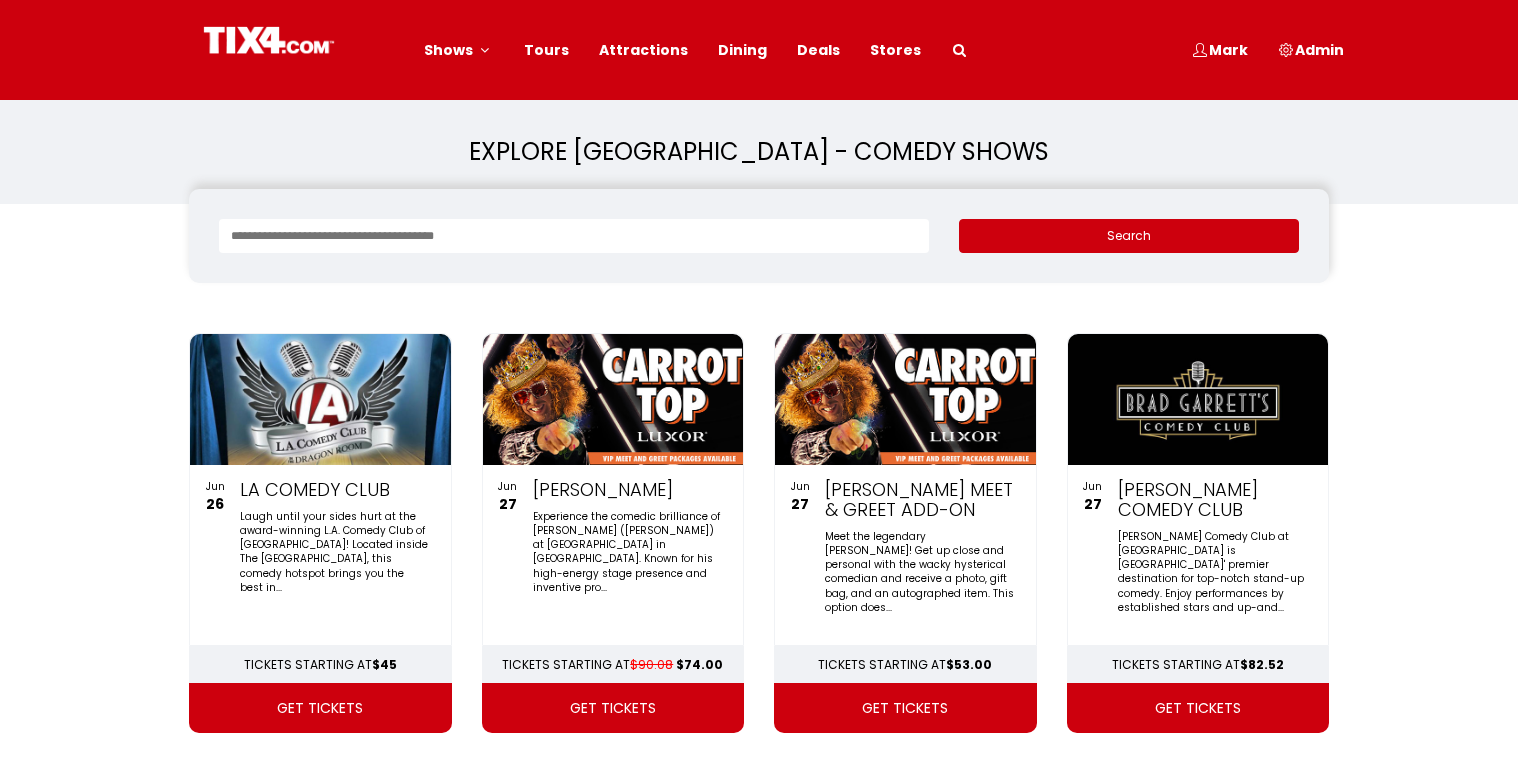 scroll, scrollTop: 0, scrollLeft: 0, axis: both 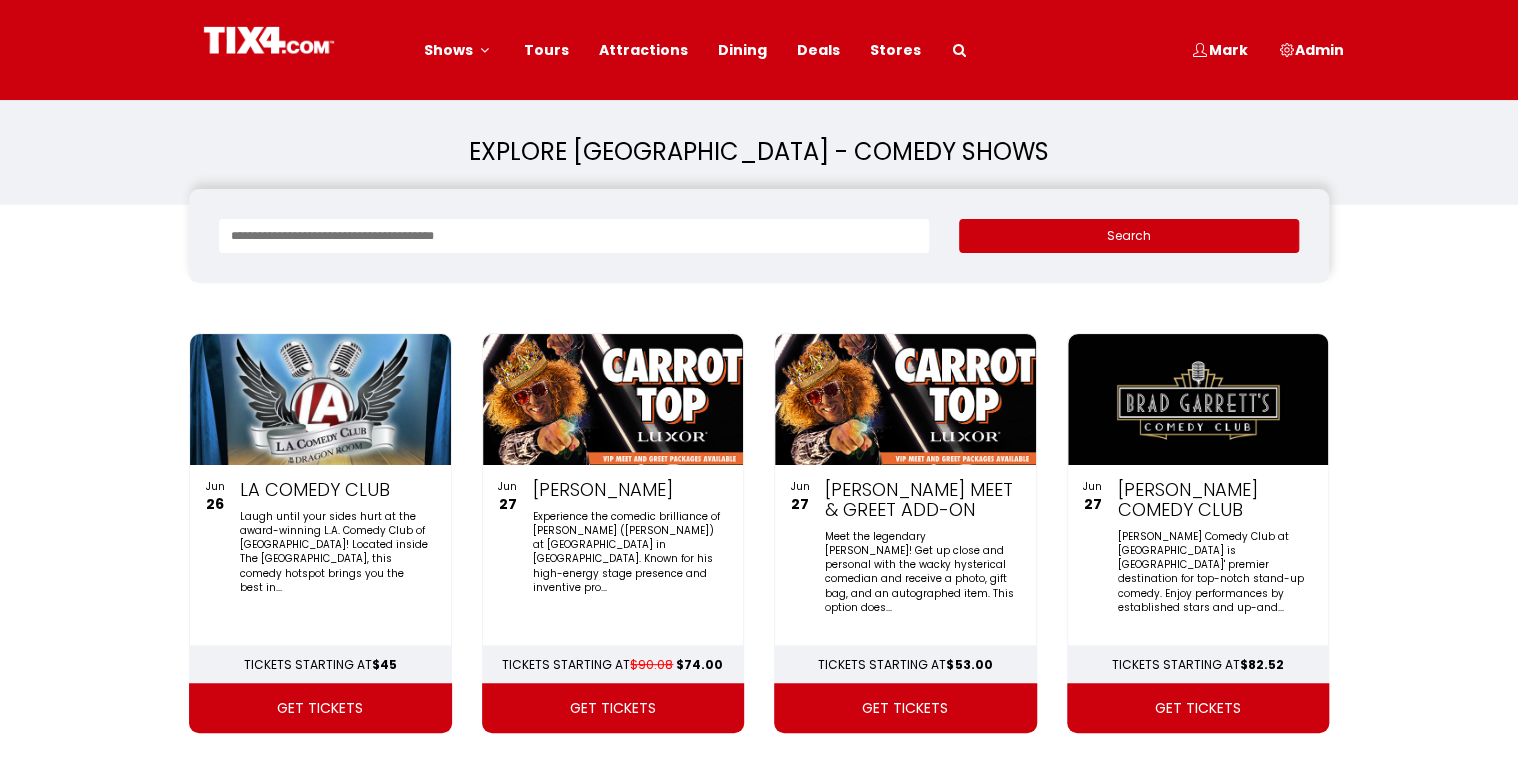 click at bounding box center [574, 236] 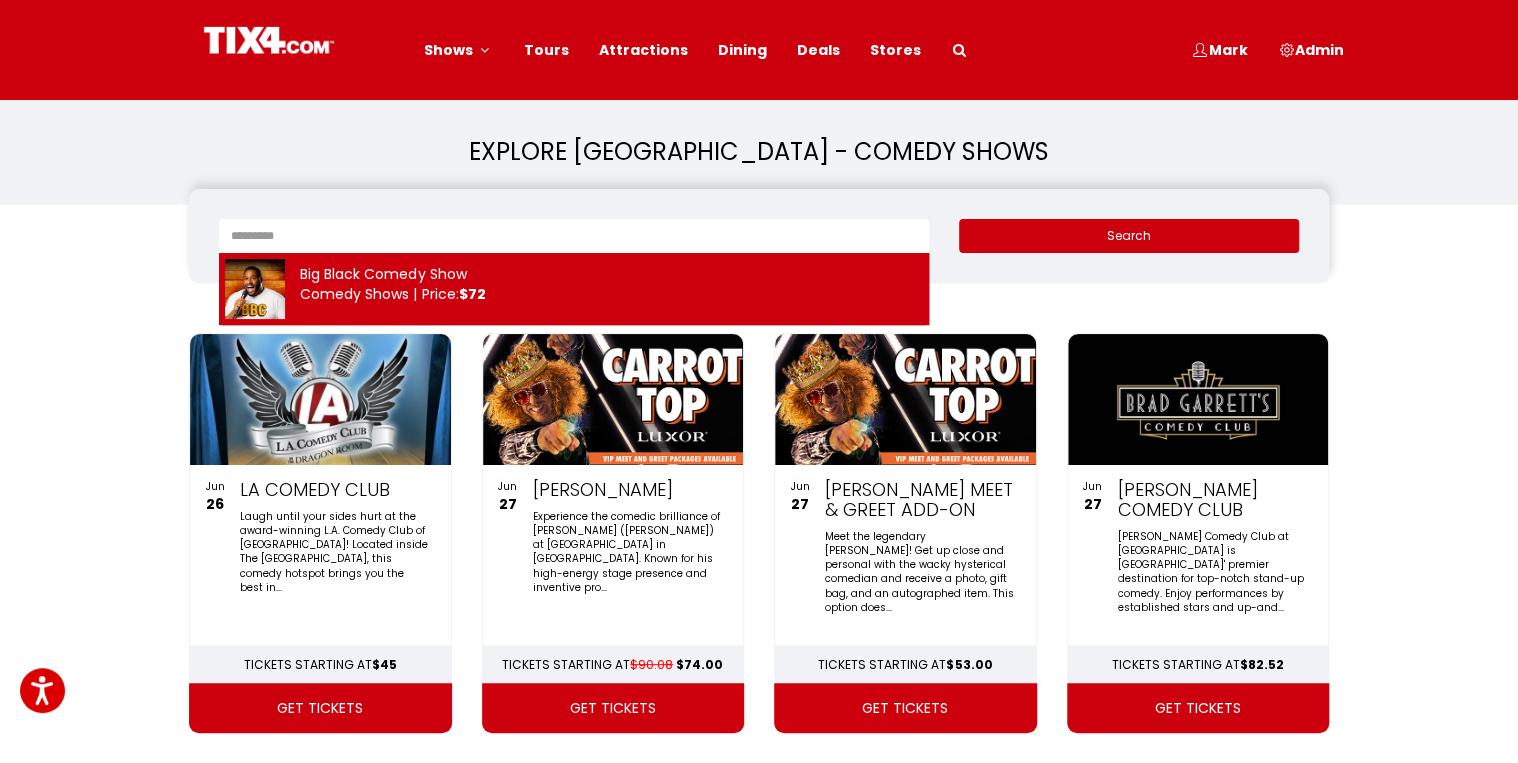 click on "Comedy Shows | Price:  $72" at bounding box center (392, 294) 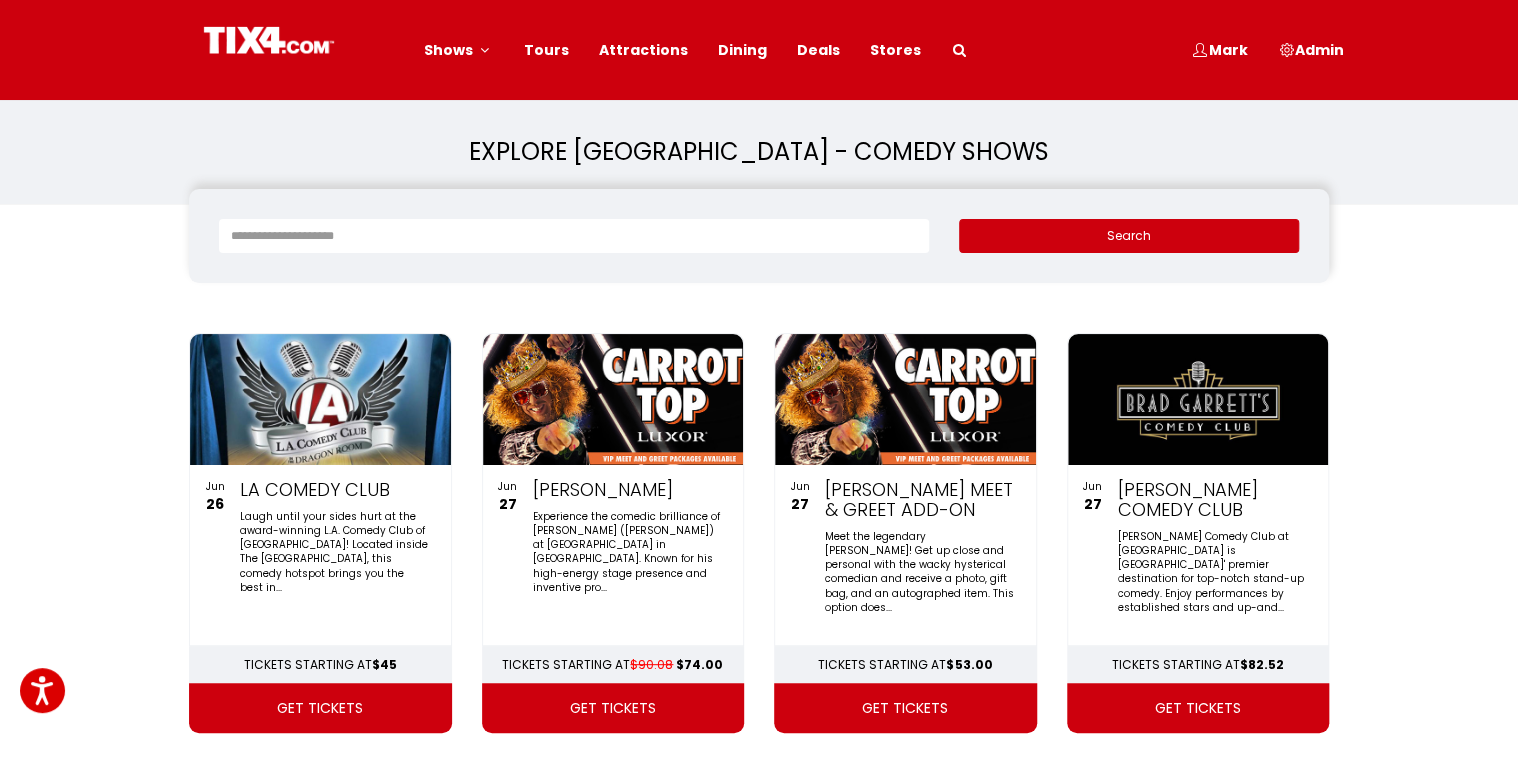 type on "**********" 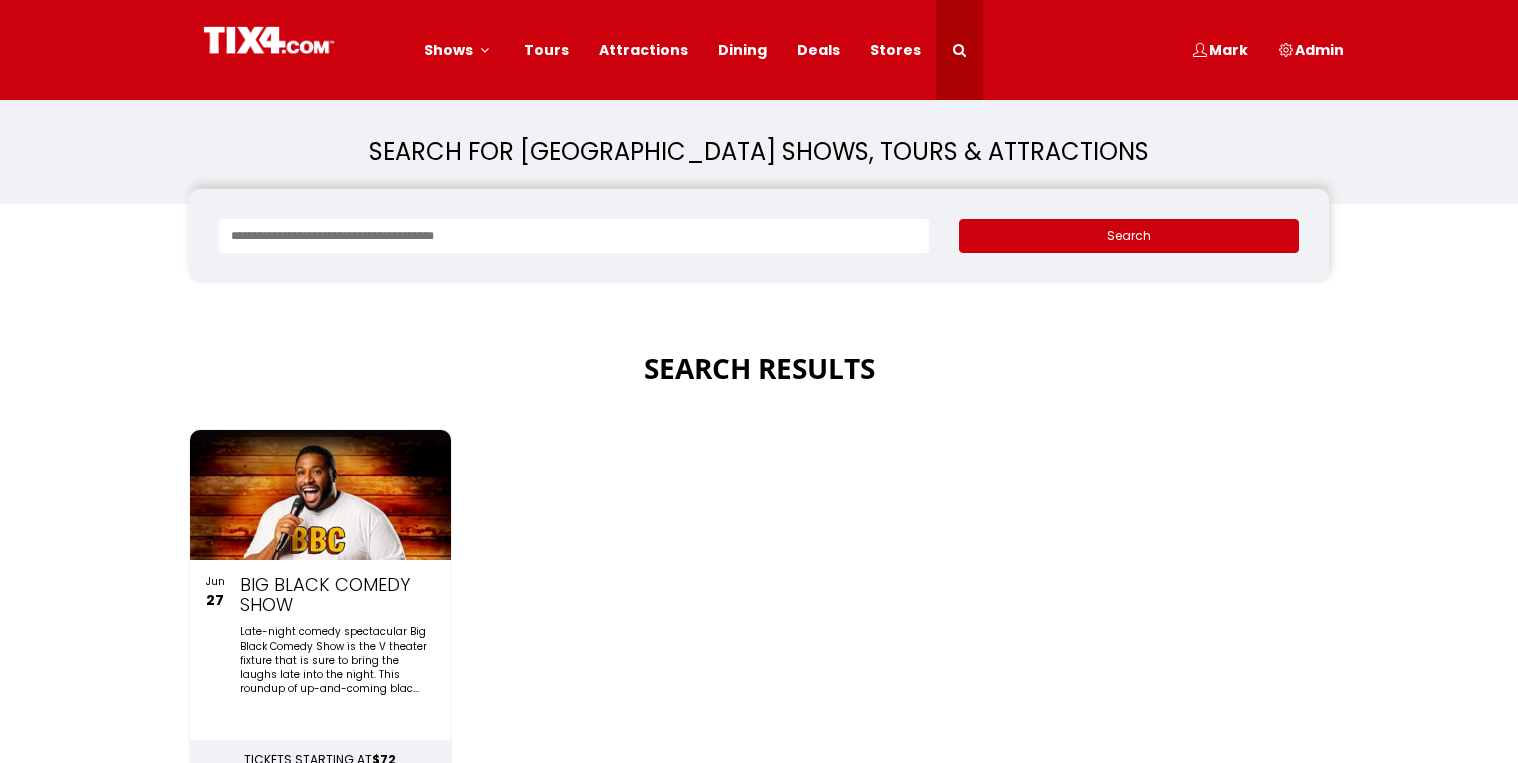 scroll, scrollTop: 0, scrollLeft: 0, axis: both 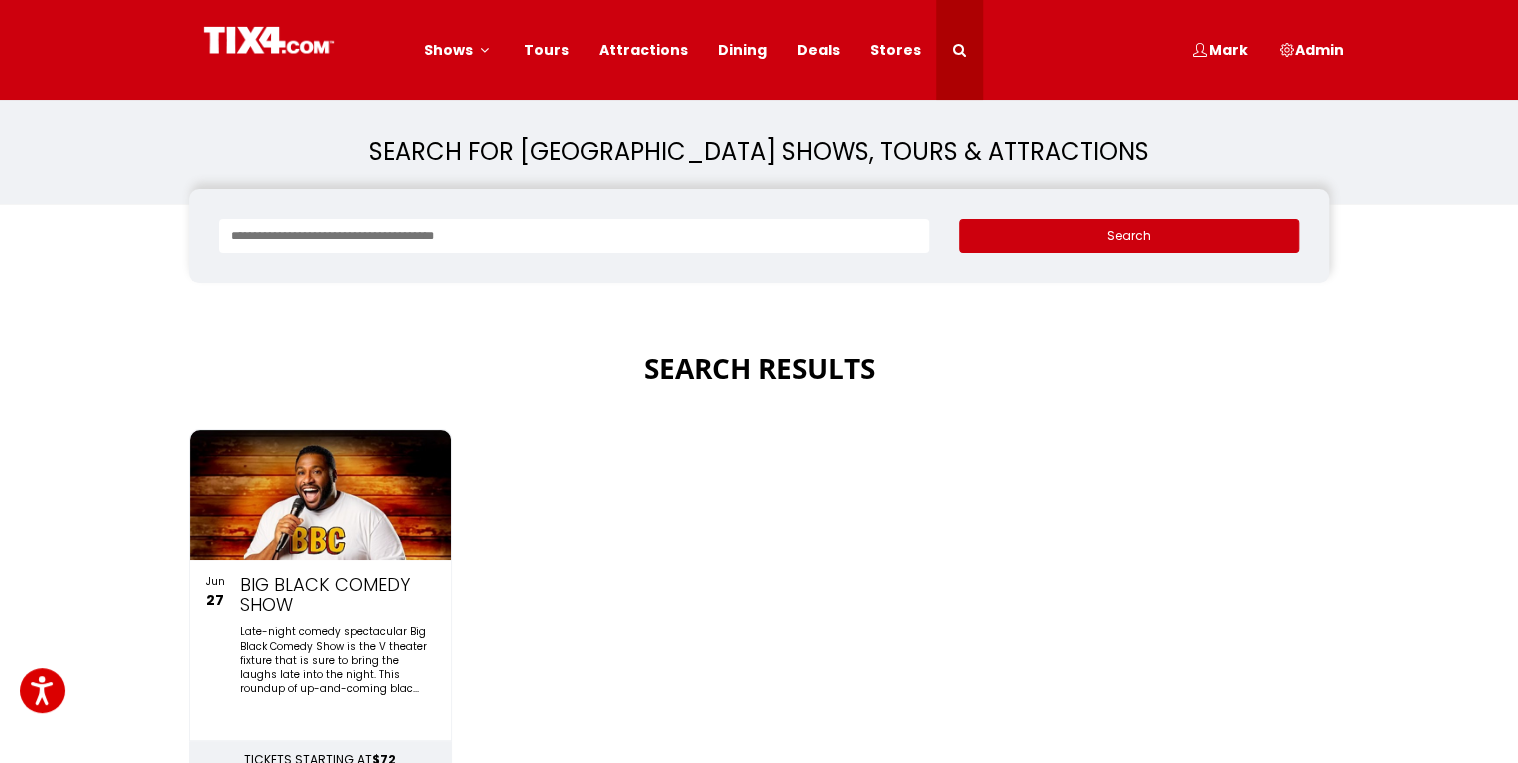 click at bounding box center (320, 495) 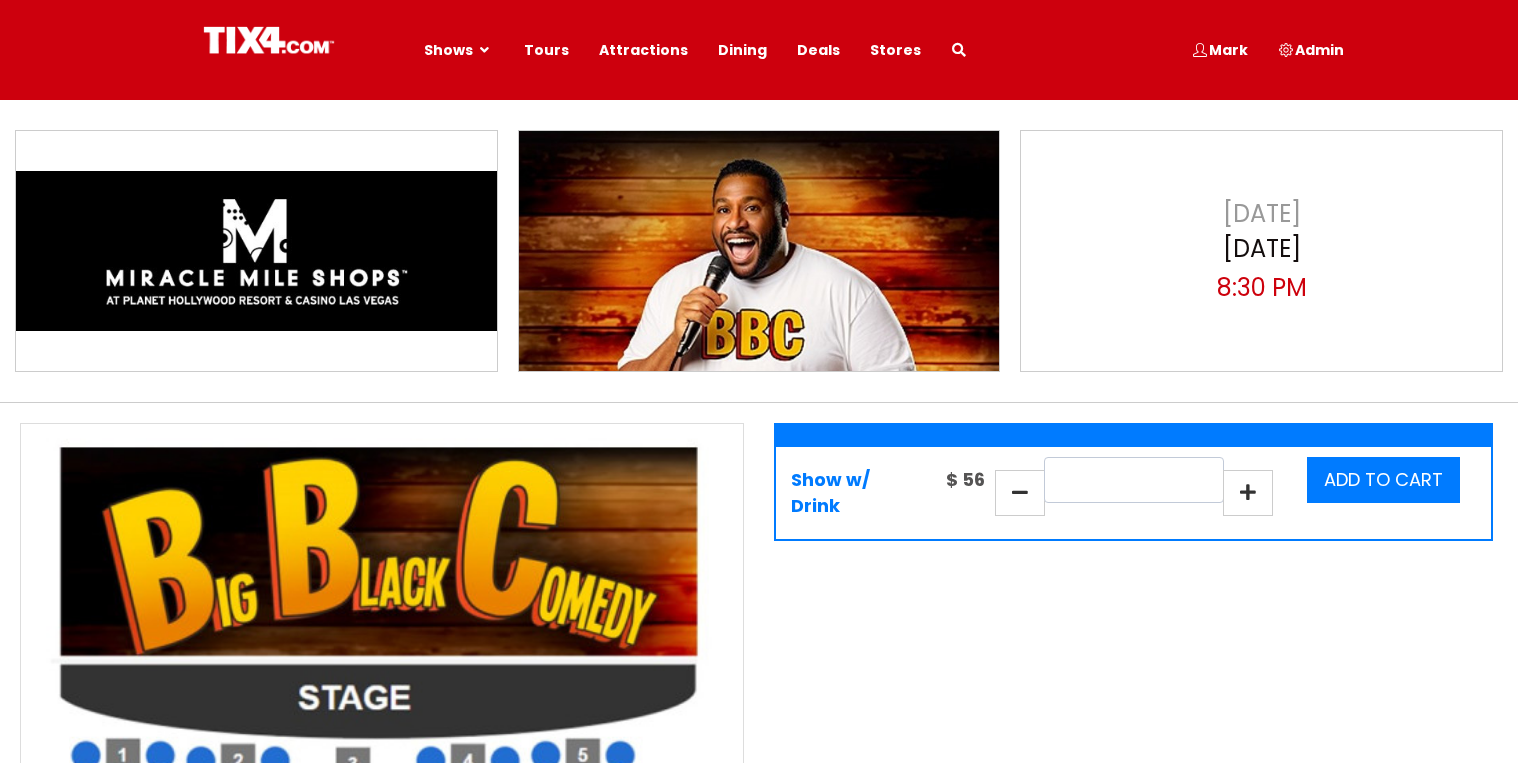 select 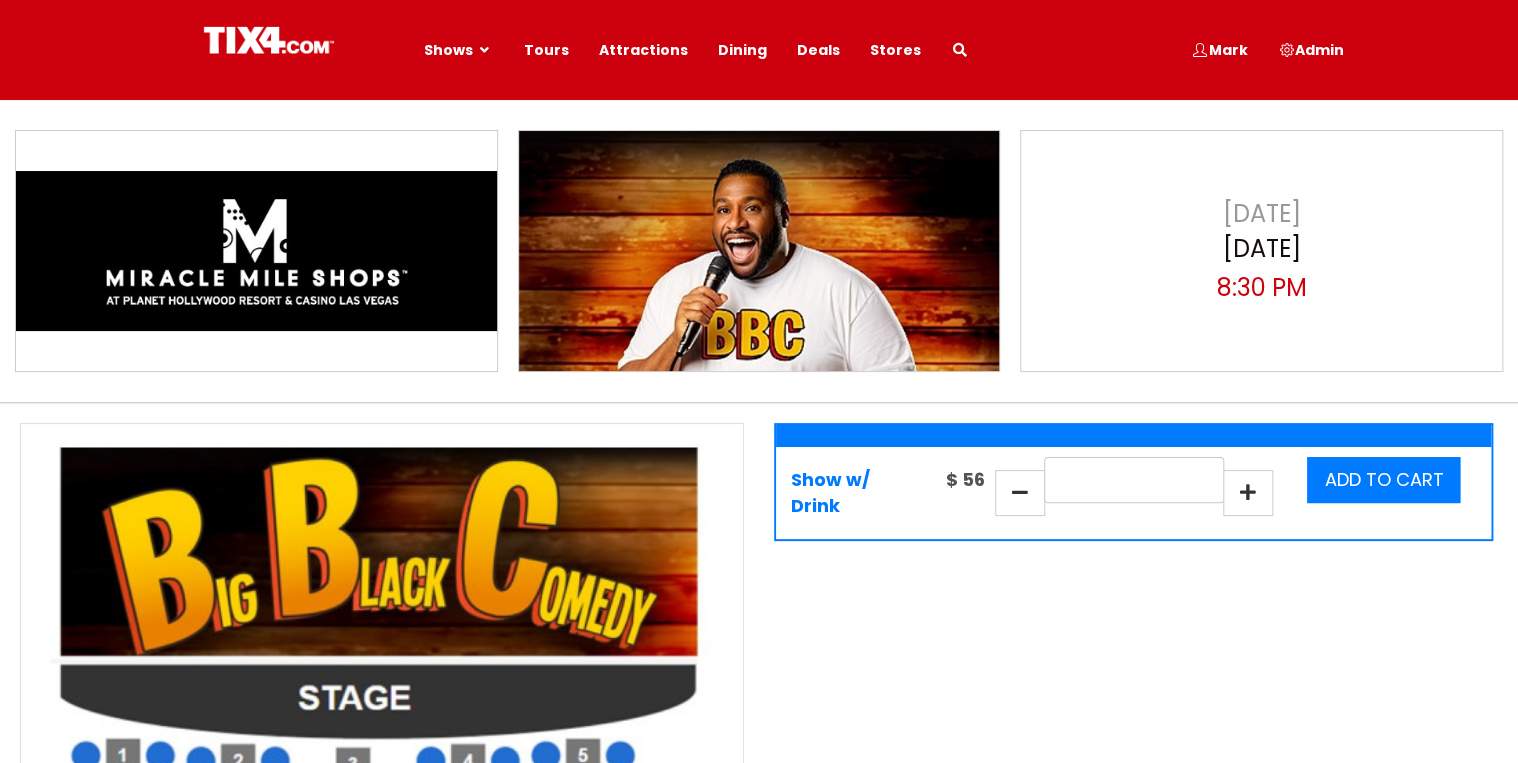 scroll, scrollTop: 0, scrollLeft: 0, axis: both 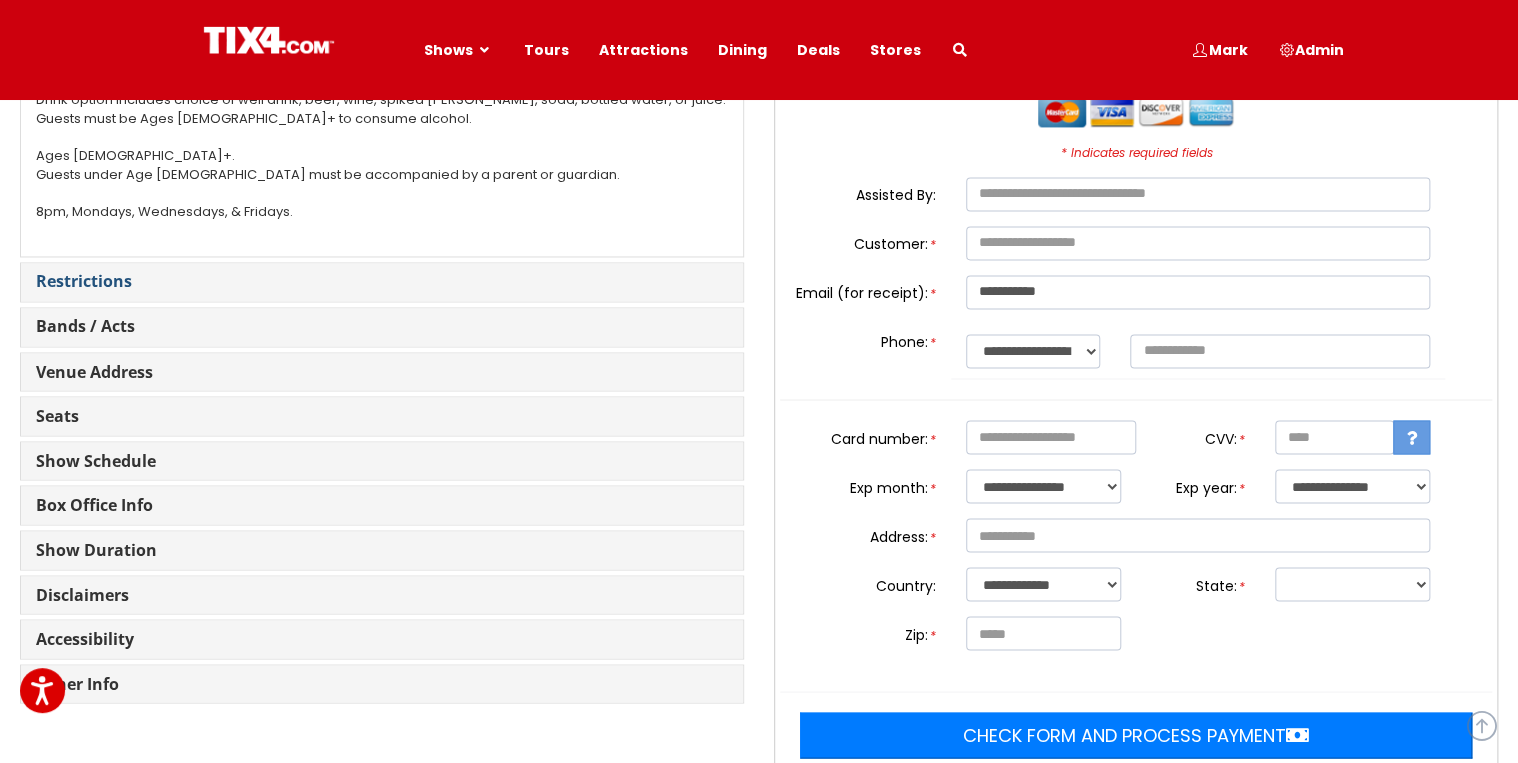 click on "Restrictions" at bounding box center (84, 281) 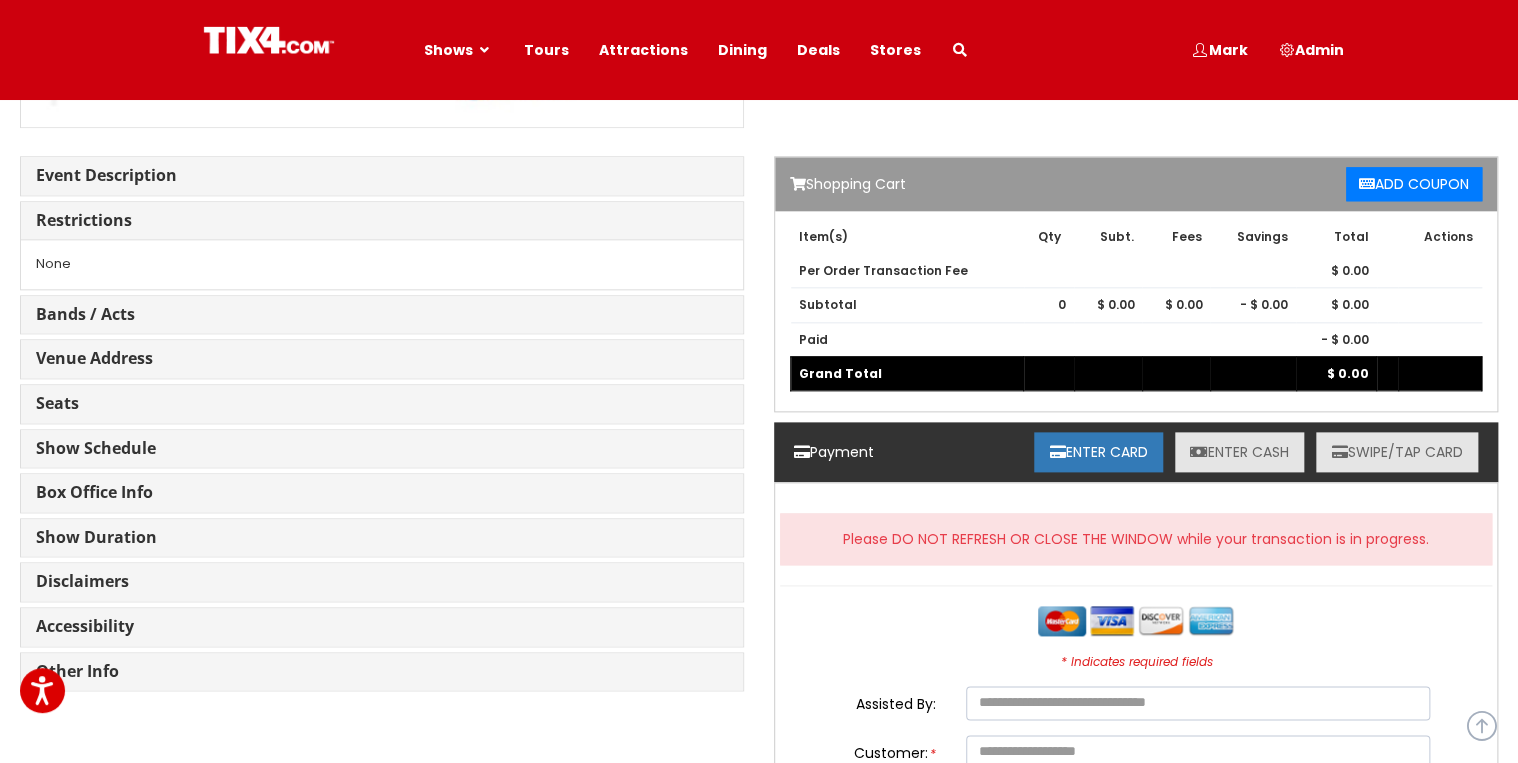 scroll, scrollTop: 1040, scrollLeft: 0, axis: vertical 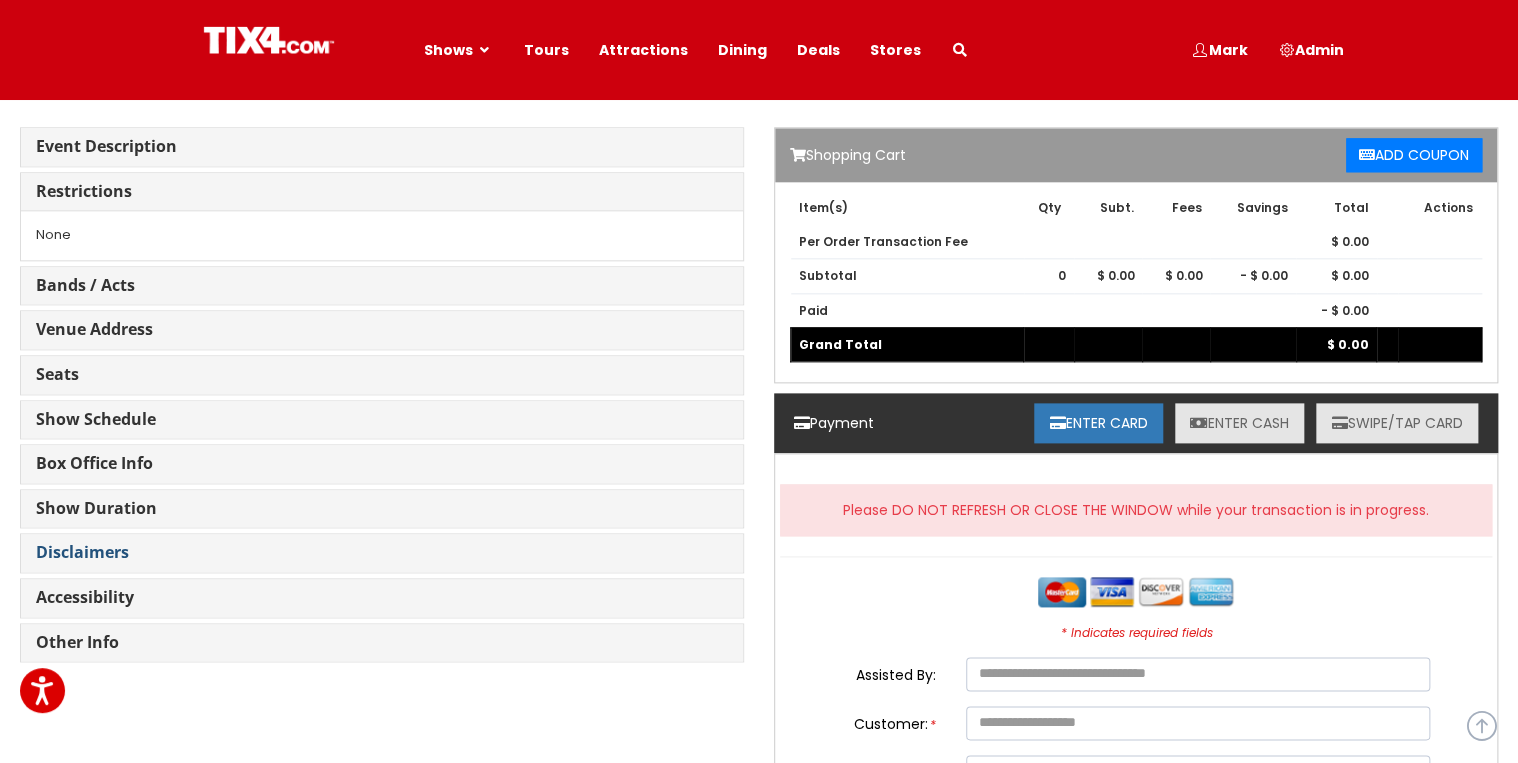 click on "Disclaimers" at bounding box center [82, 552] 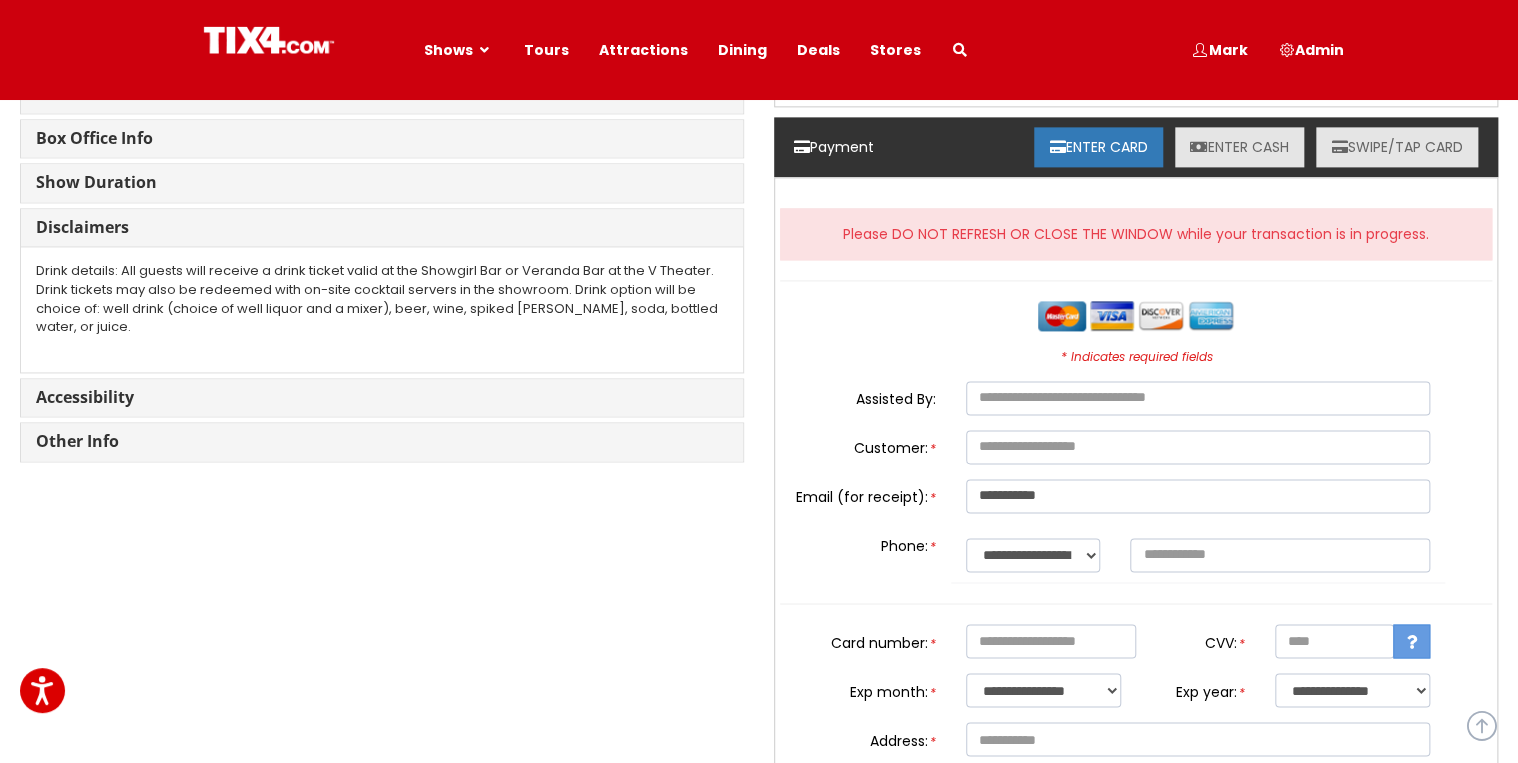 scroll, scrollTop: 1360, scrollLeft: 0, axis: vertical 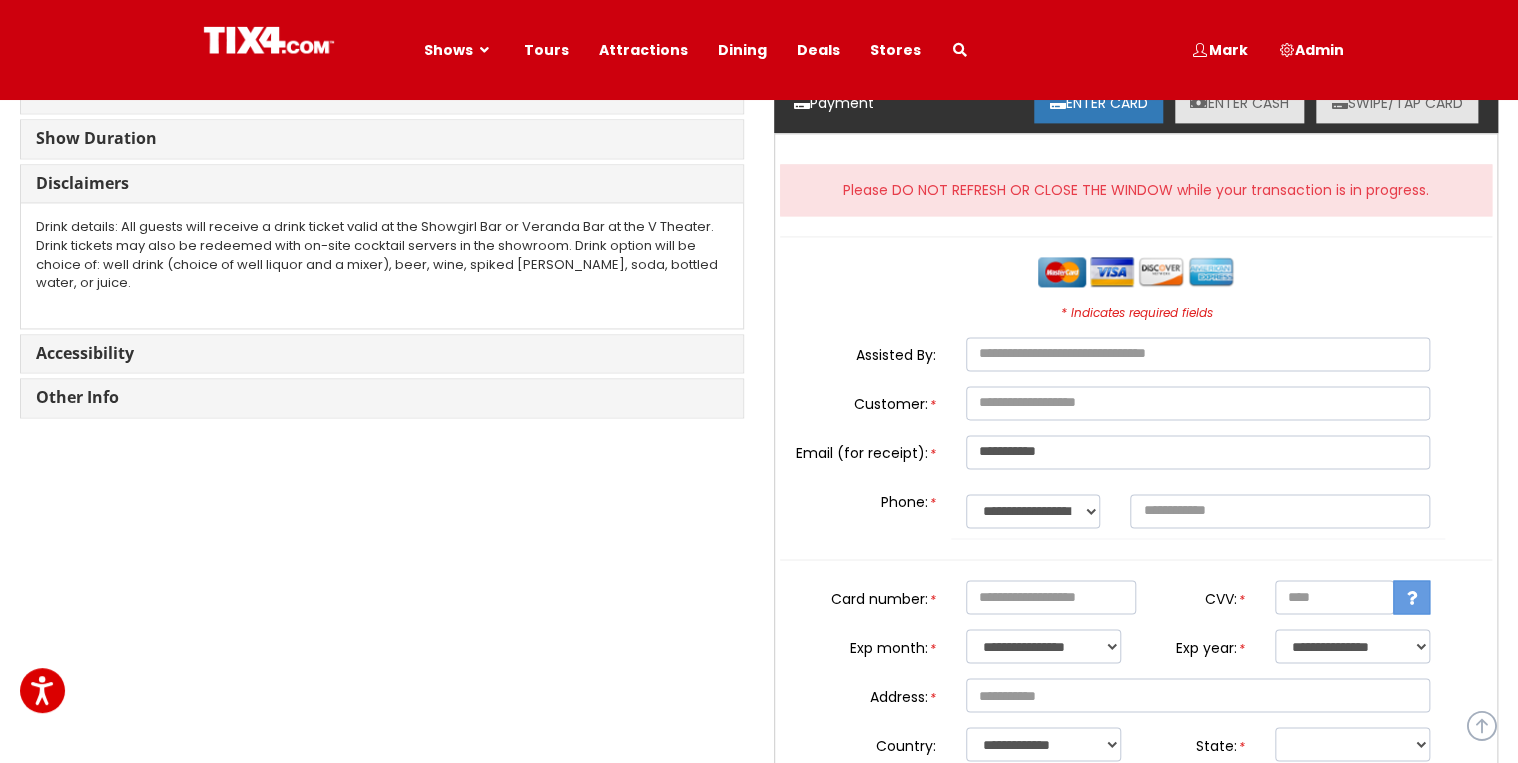 drag, startPoint x: 80, startPoint y: 391, endPoint x: 105, endPoint y: 394, distance: 25.179358 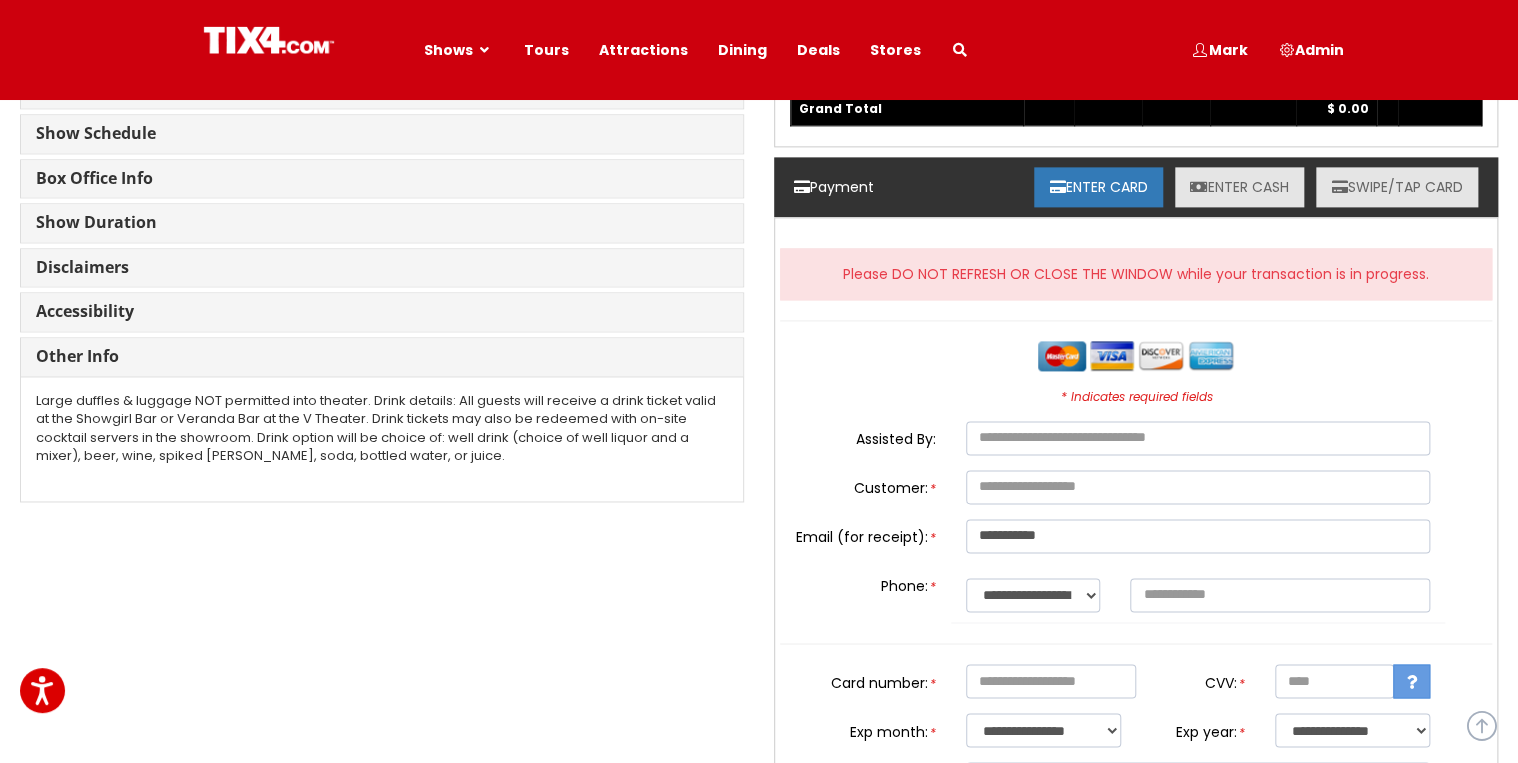 scroll, scrollTop: 1120, scrollLeft: 0, axis: vertical 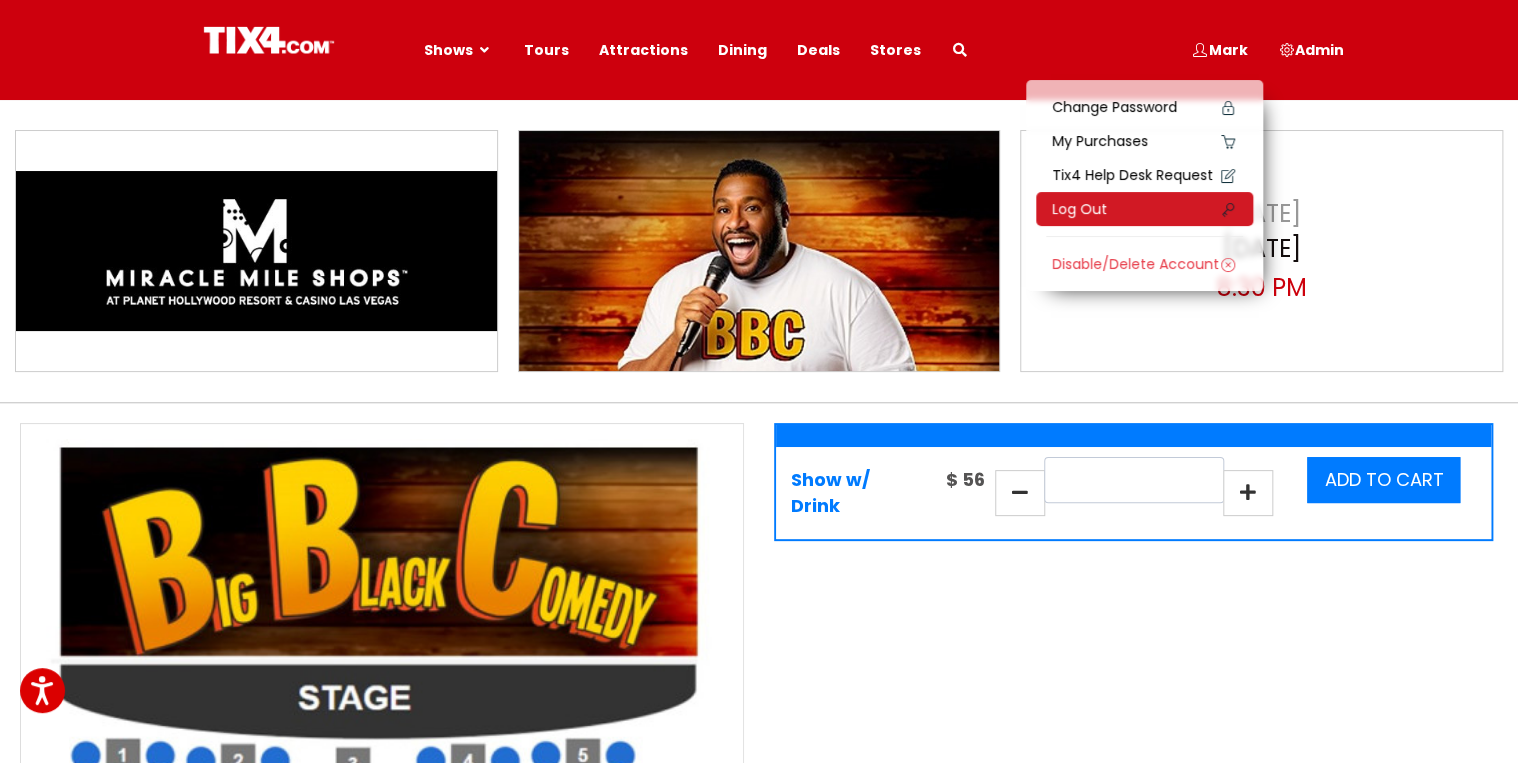 click on "Log Out" at bounding box center [1144, 209] 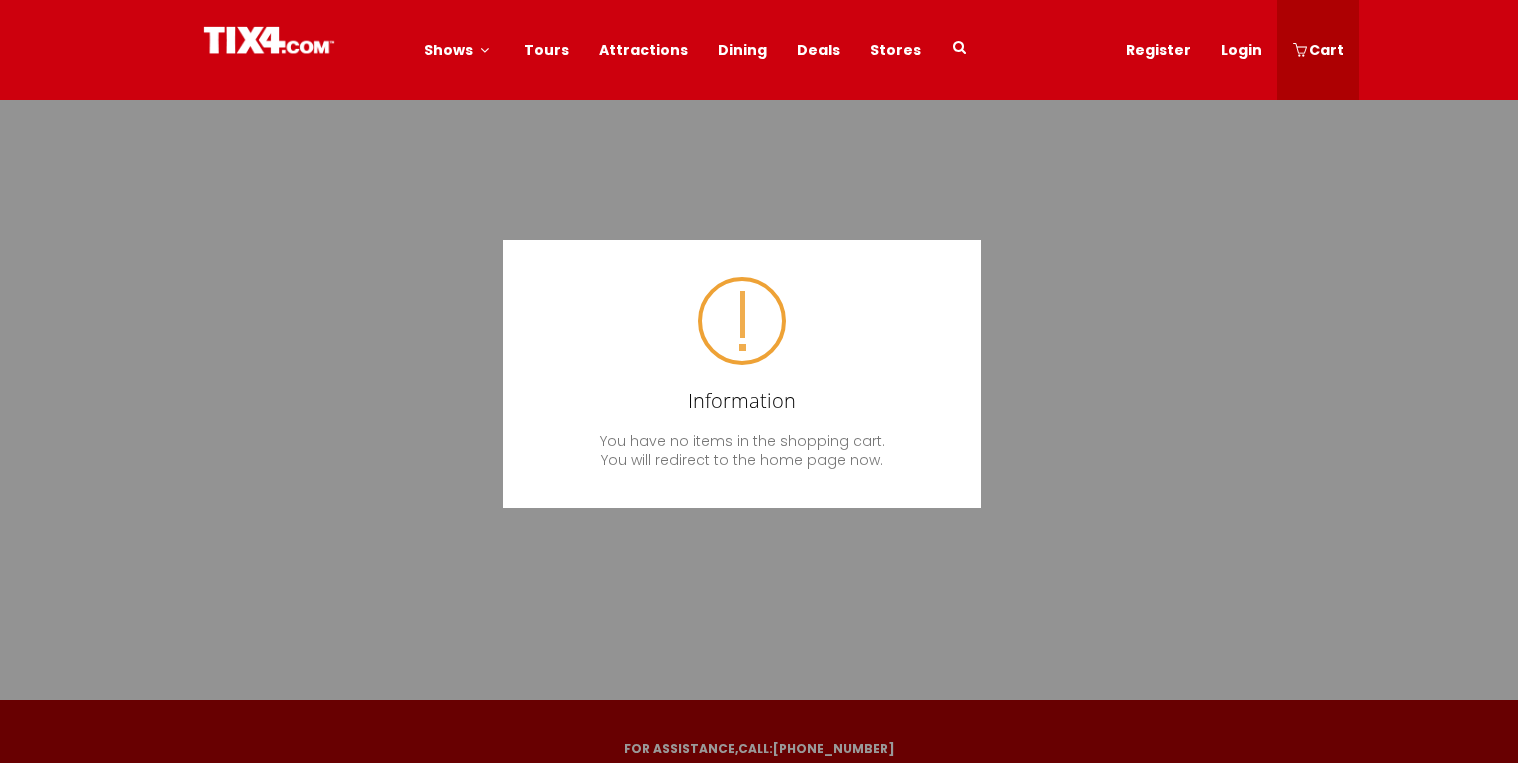 scroll, scrollTop: 0, scrollLeft: 0, axis: both 